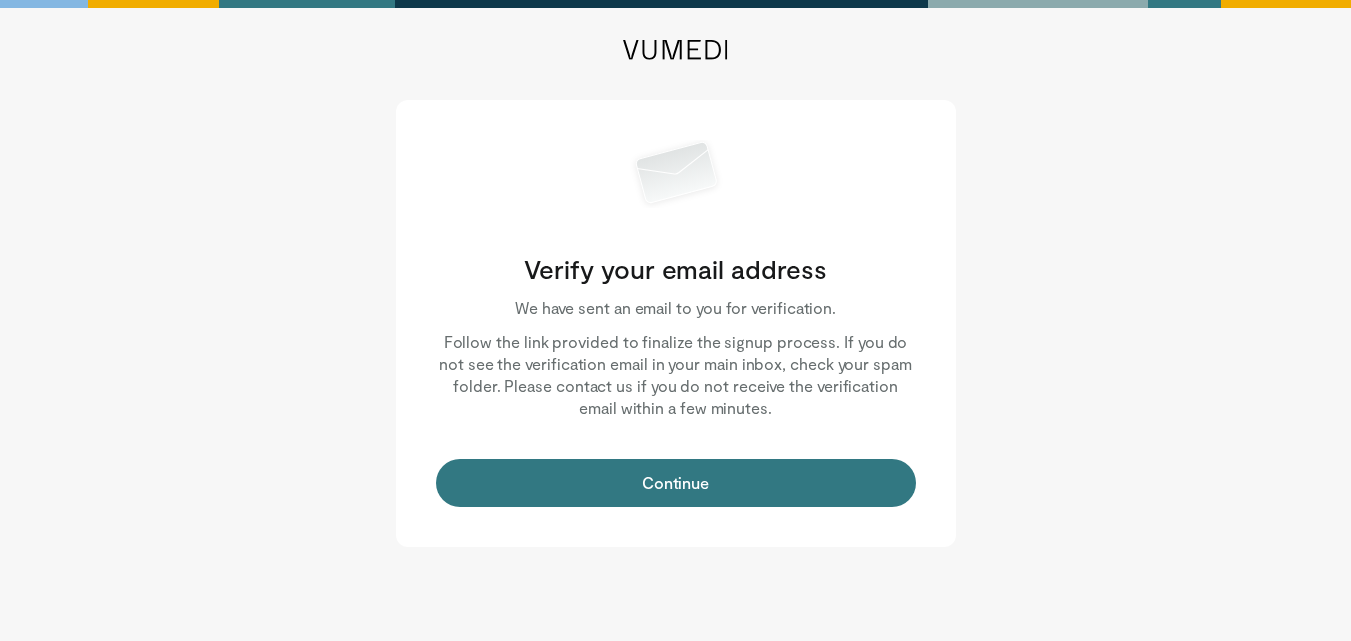 scroll, scrollTop: 0, scrollLeft: 0, axis: both 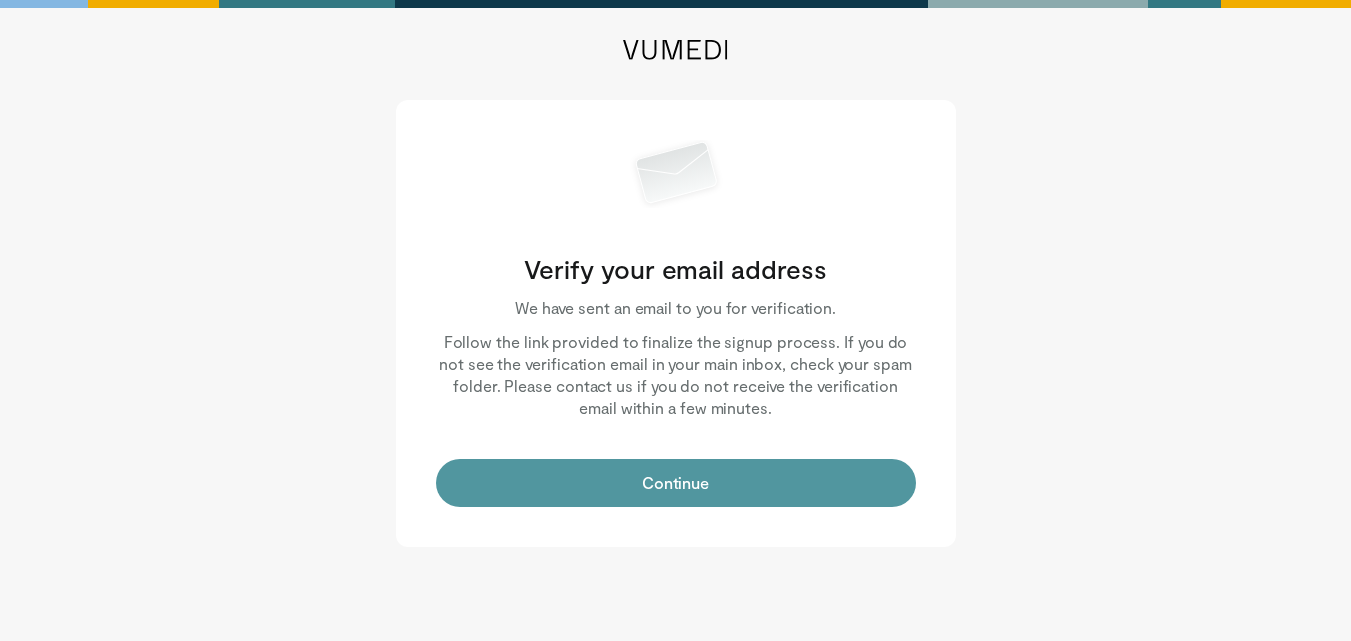 click on "Continue" at bounding box center [676, 483] 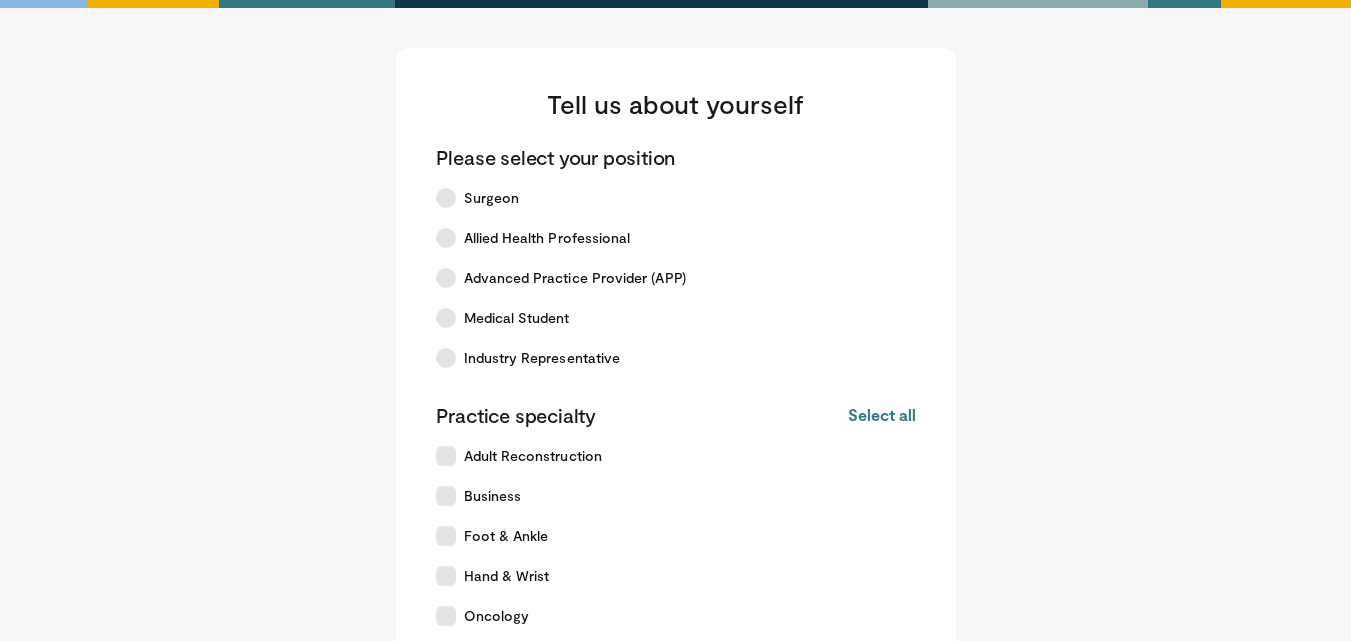 scroll, scrollTop: 0, scrollLeft: 0, axis: both 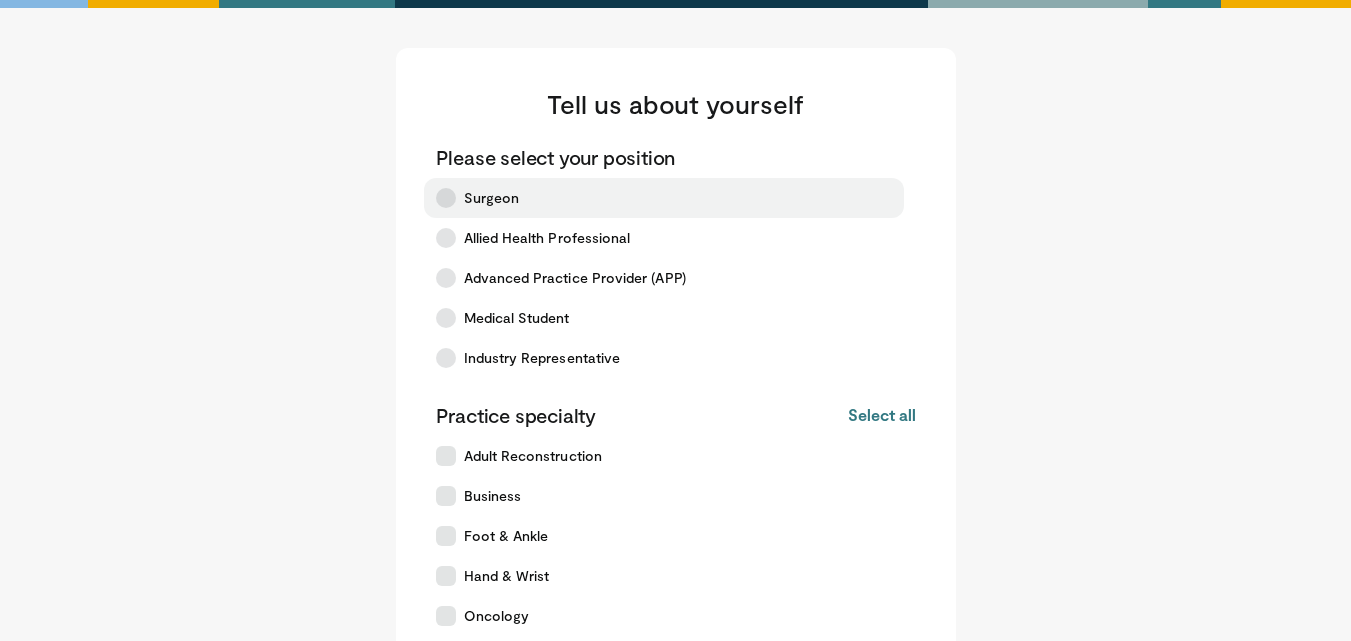 click on "Surgeon" at bounding box center (664, 198) 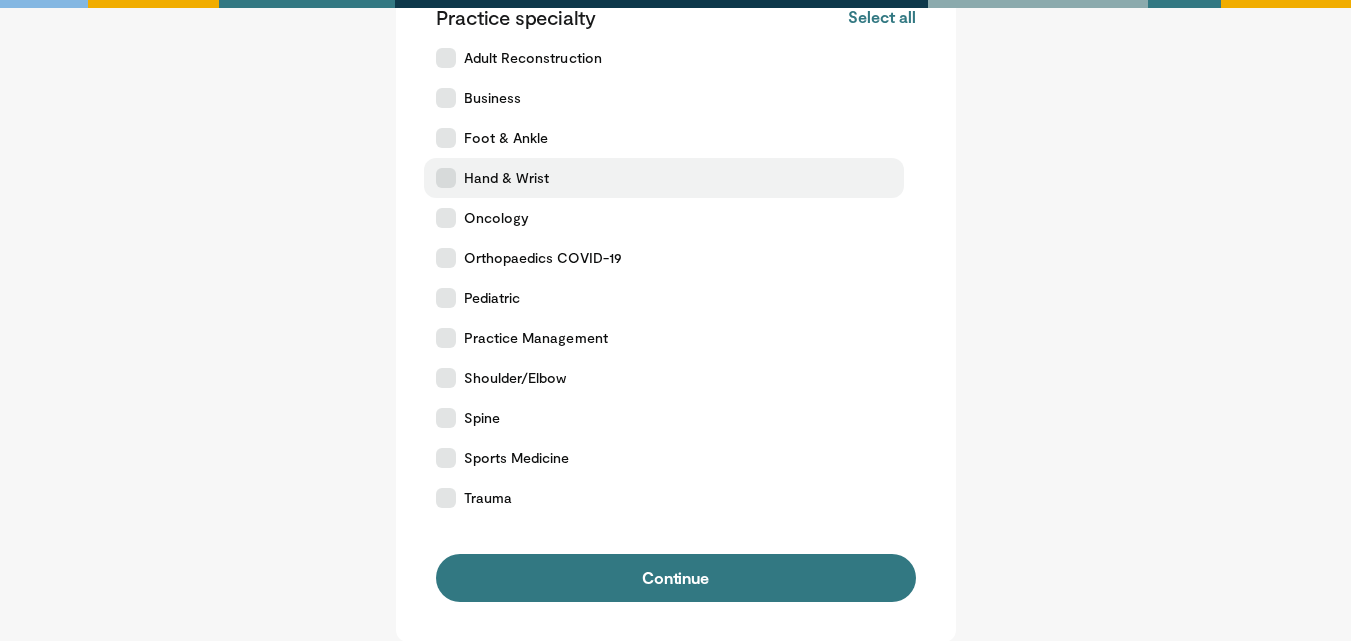 scroll, scrollTop: 300, scrollLeft: 0, axis: vertical 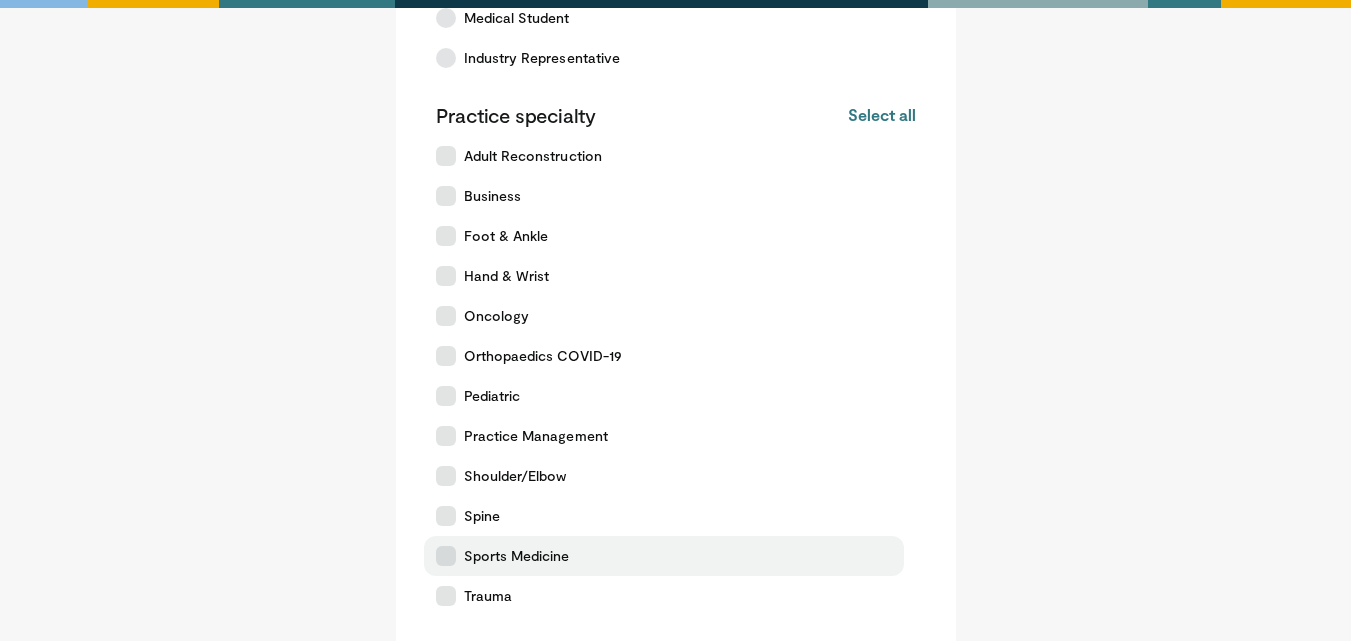 click on "Sports Medicine" at bounding box center [517, 556] 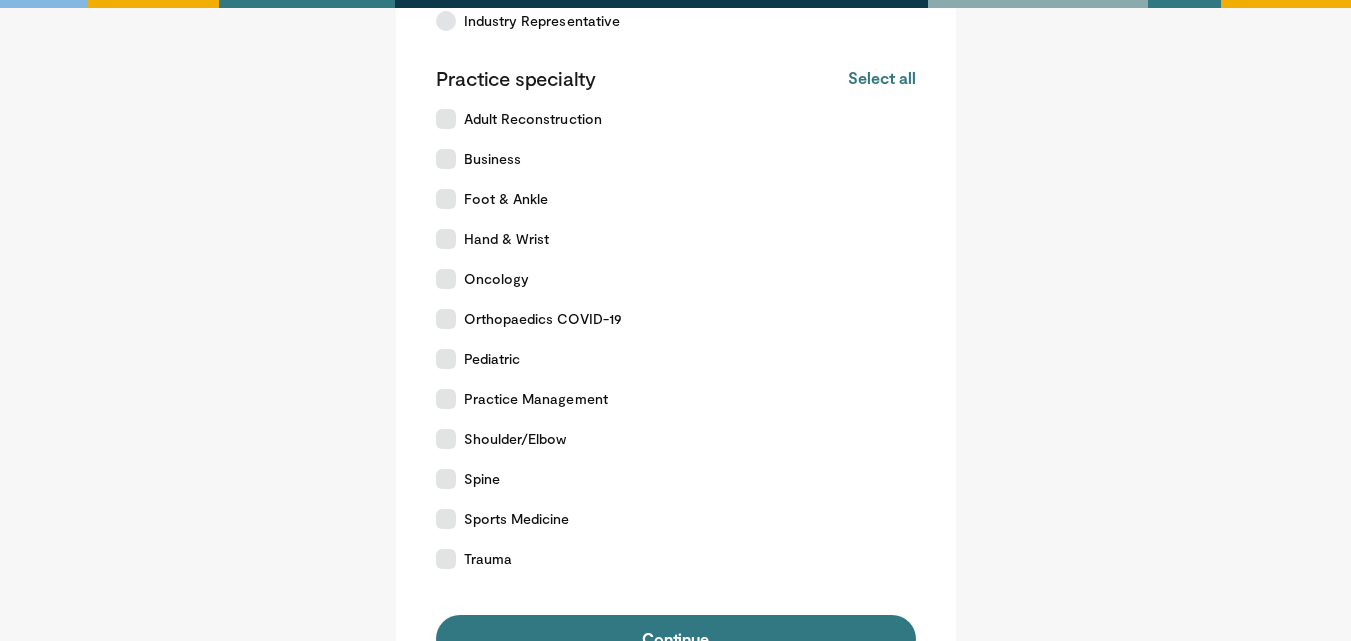 scroll, scrollTop: 400, scrollLeft: 0, axis: vertical 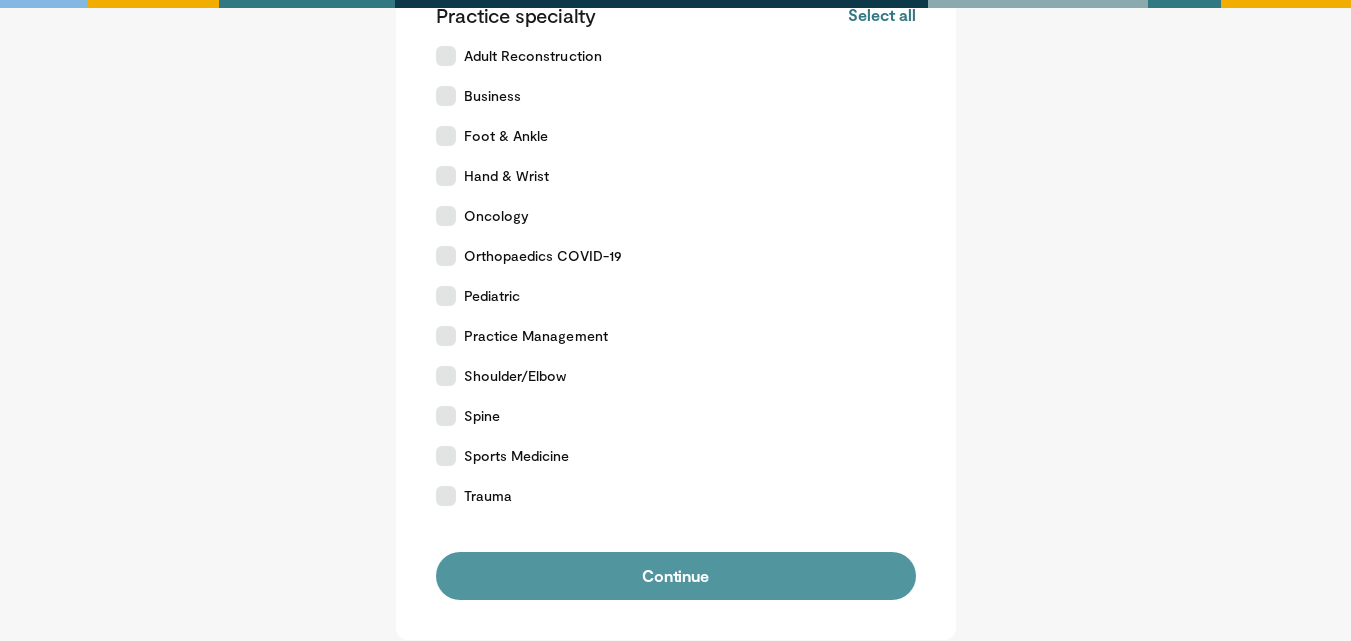 click on "Continue" at bounding box center (676, 576) 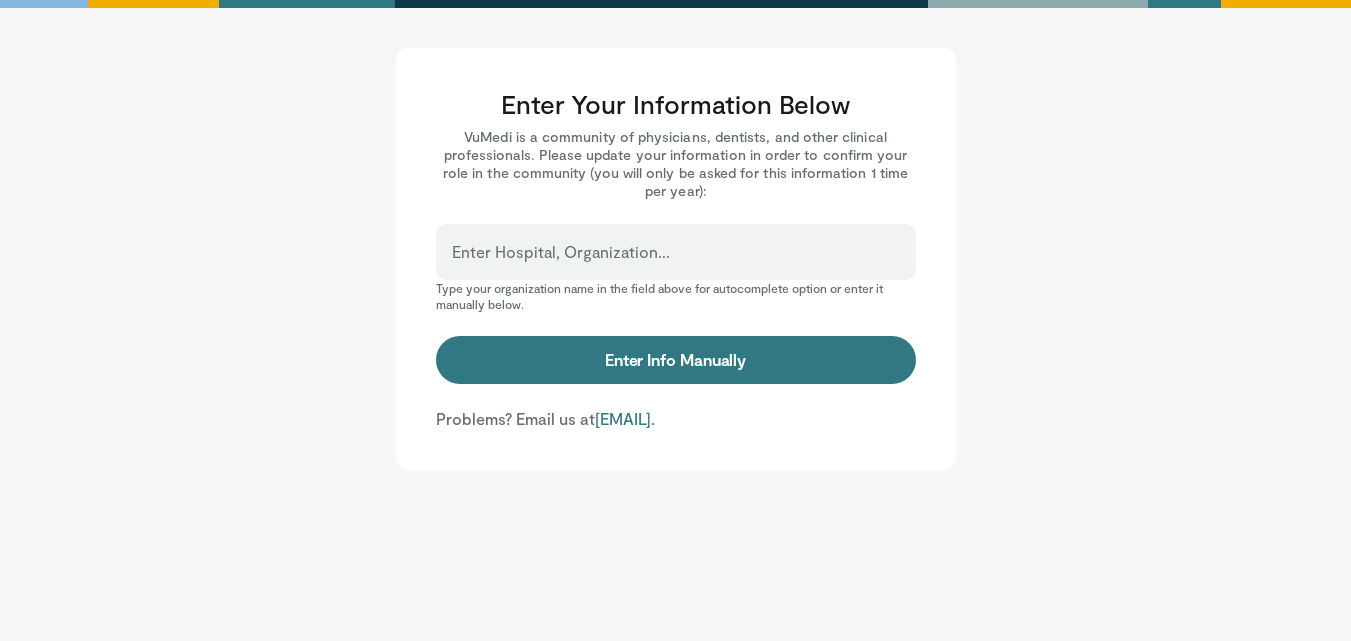 scroll, scrollTop: 0, scrollLeft: 0, axis: both 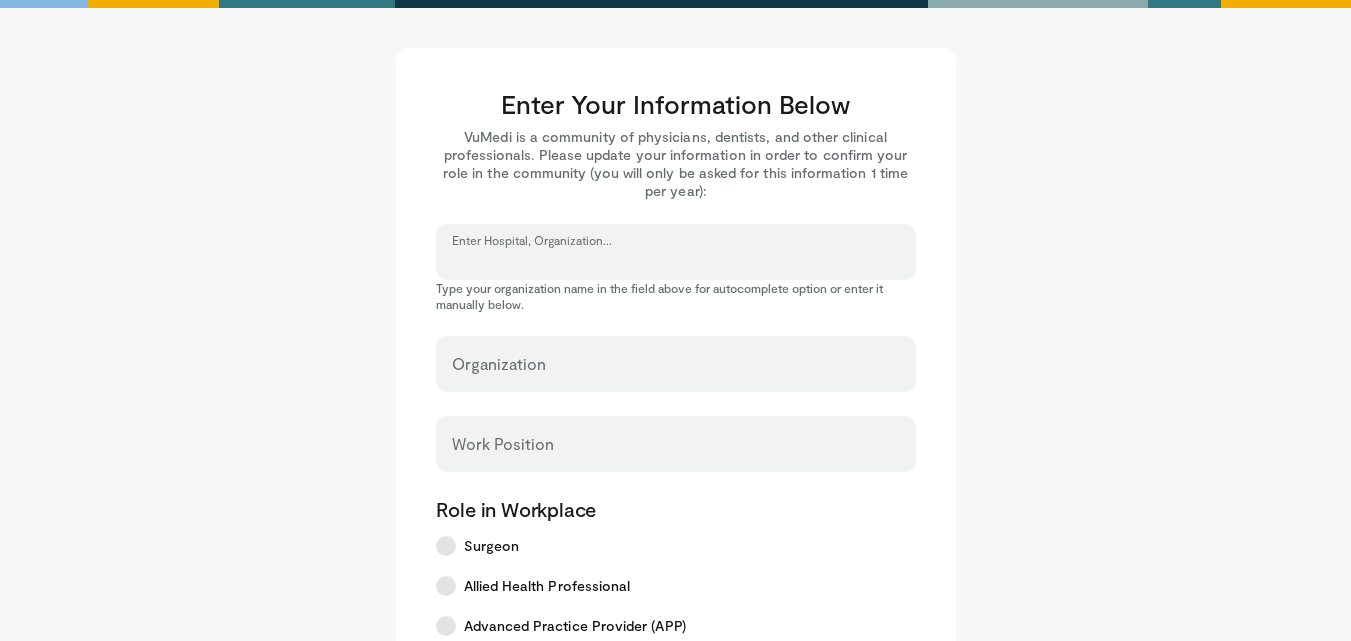 click on "Enter Hospital, Organization..." at bounding box center (676, 261) 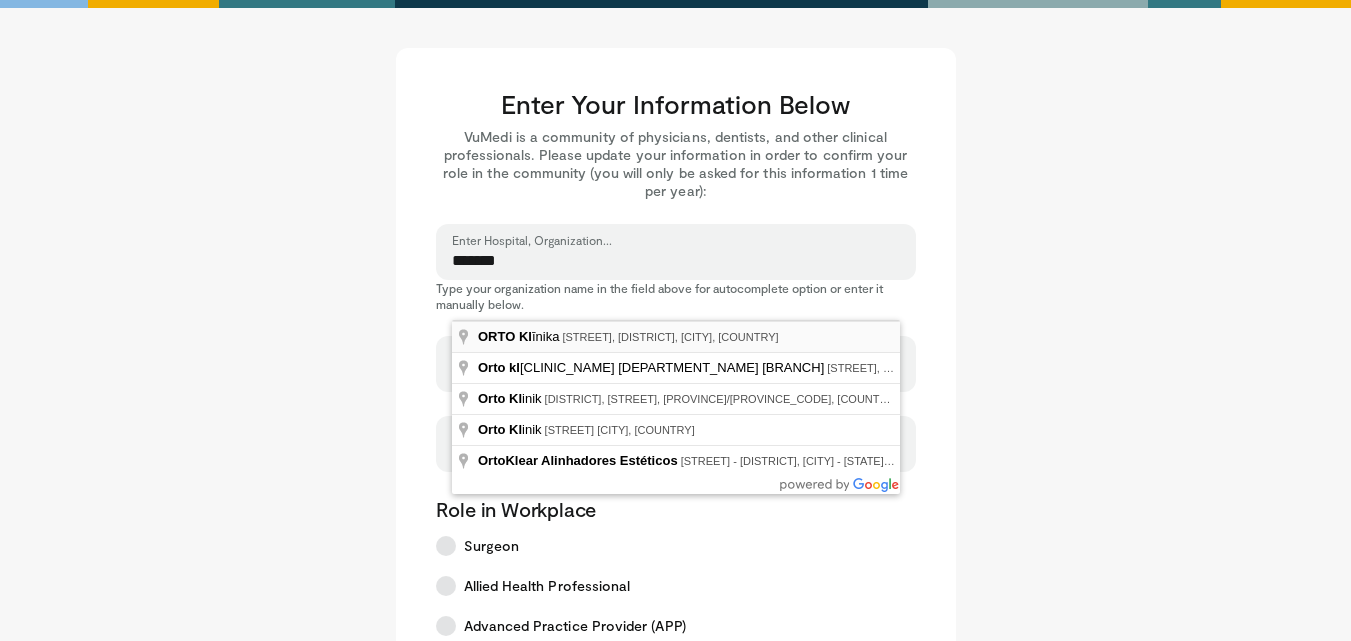type on "**********" 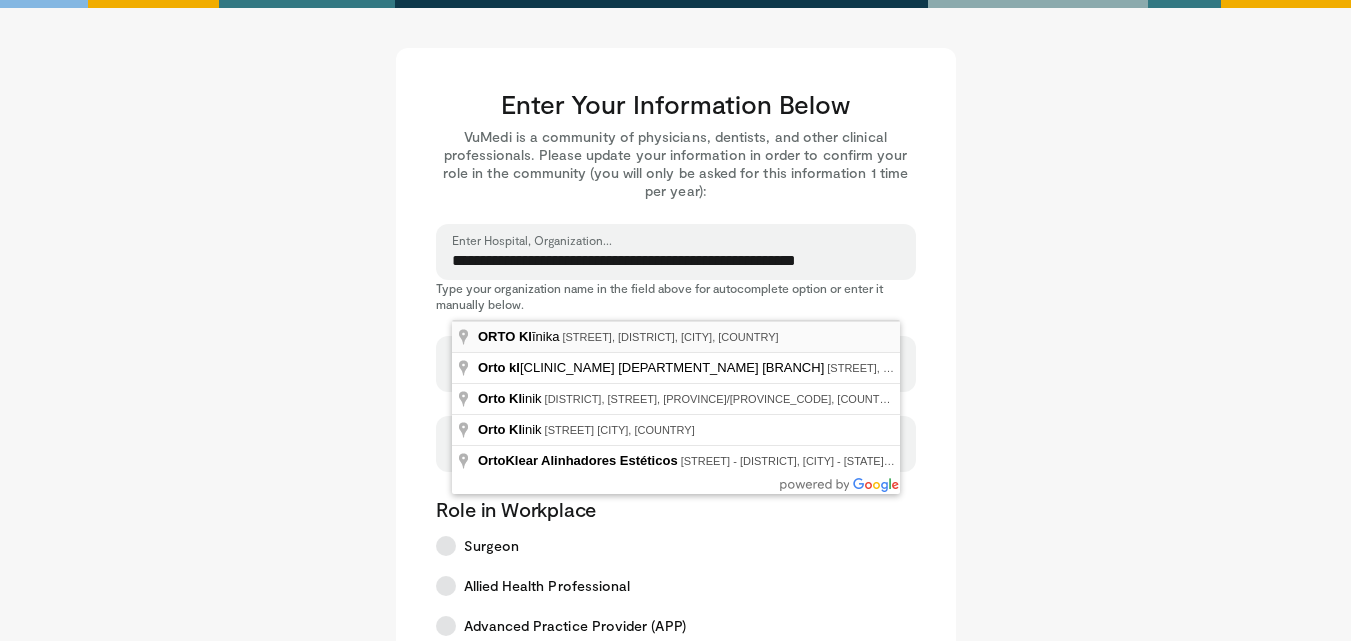 select on "**" 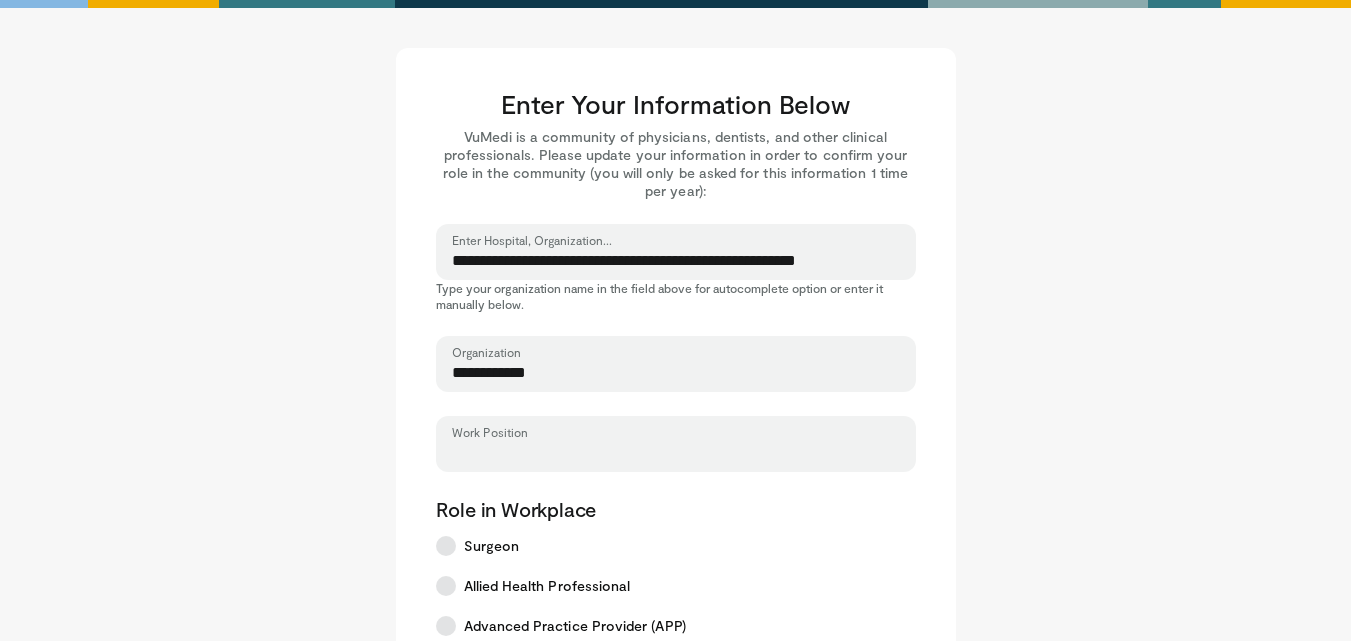 click on "Work Position" at bounding box center (676, 453) 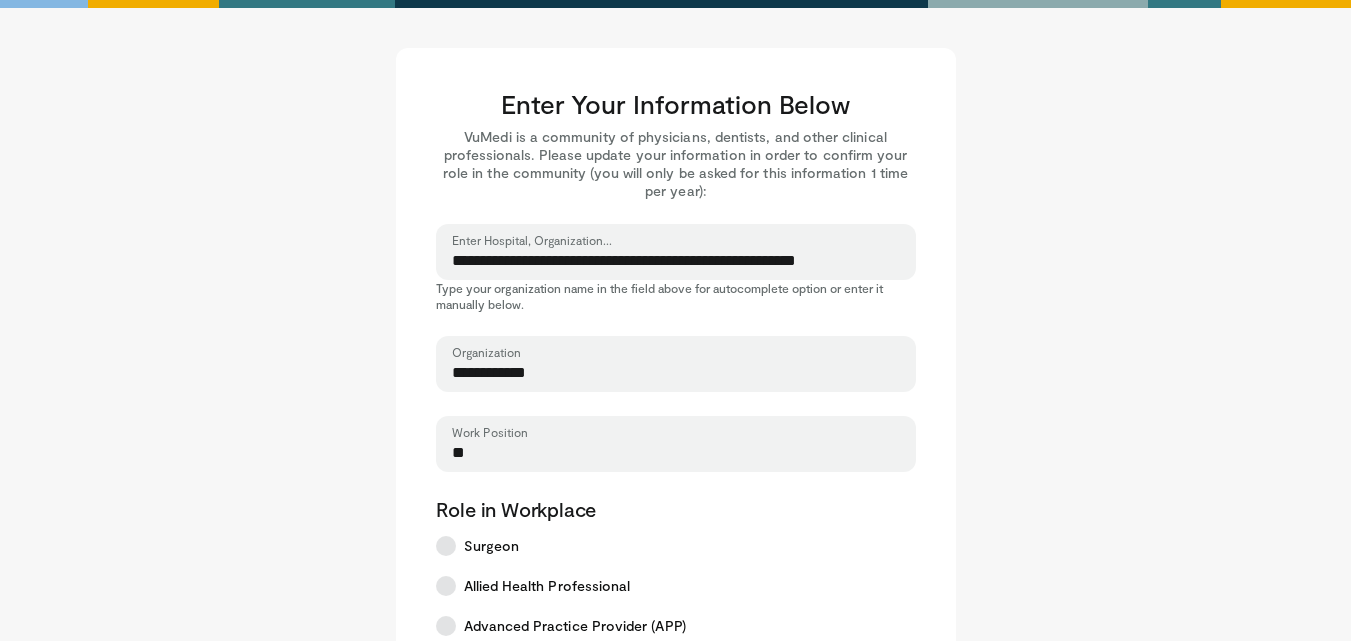 type on "*" 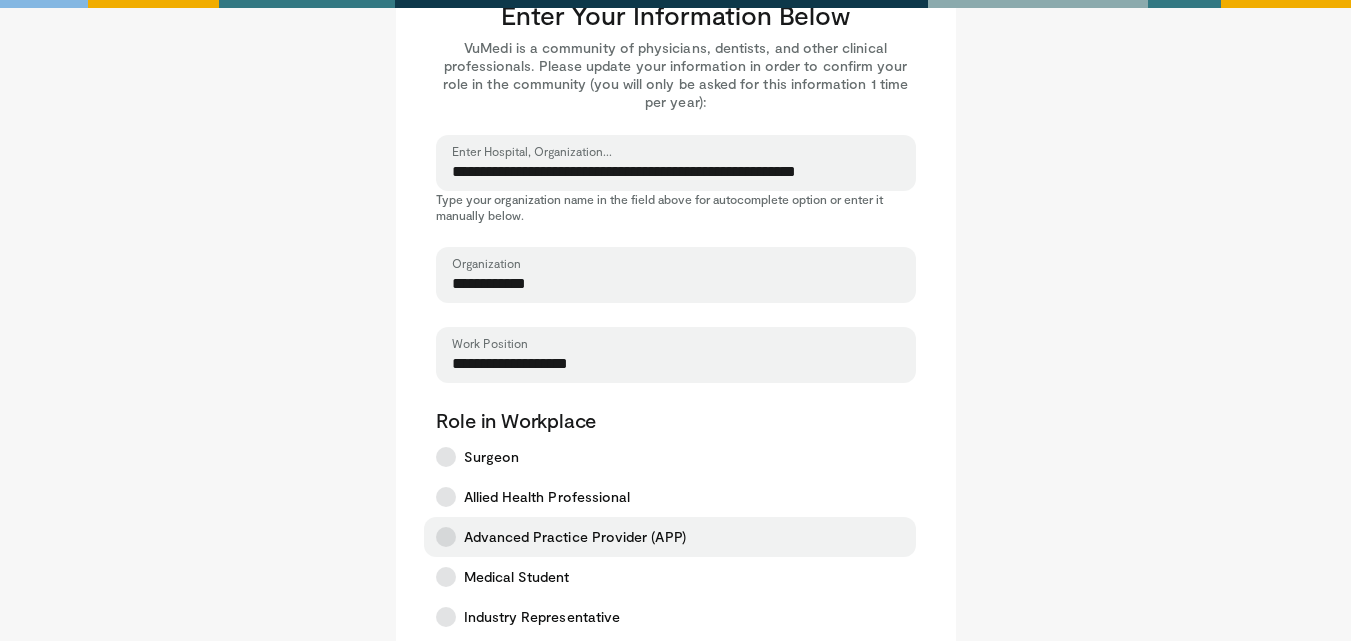 scroll, scrollTop: 200, scrollLeft: 0, axis: vertical 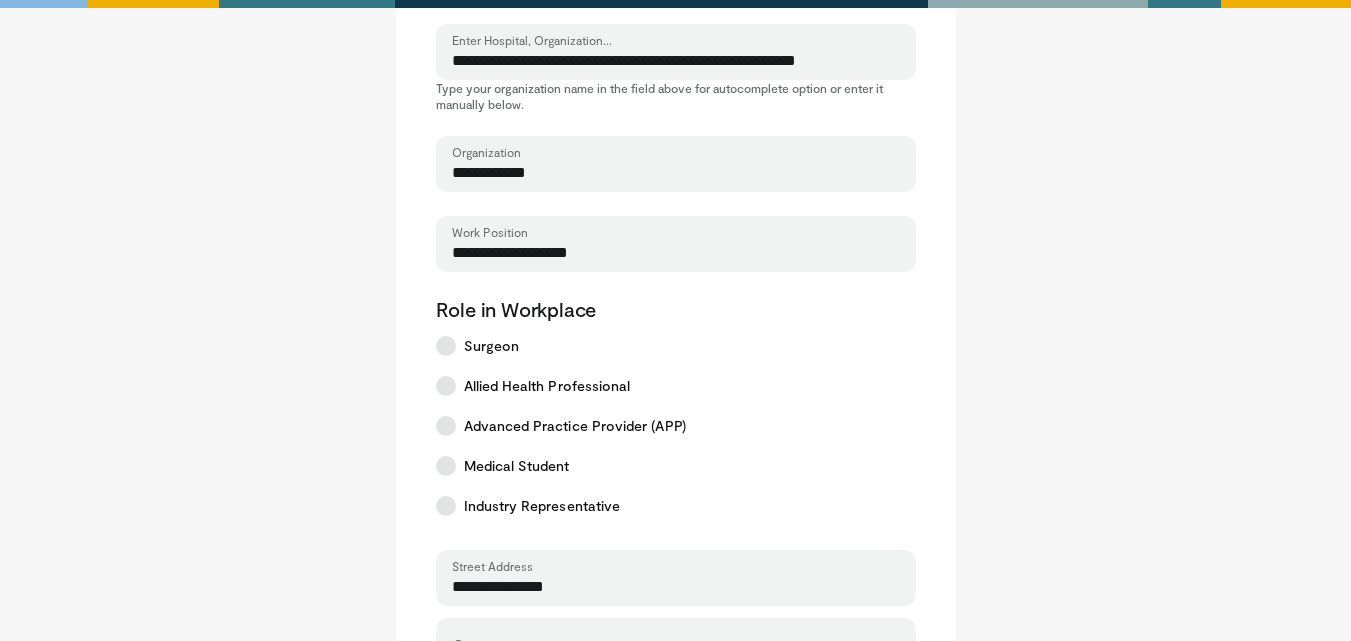 drag, startPoint x: 667, startPoint y: 254, endPoint x: 773, endPoint y: 249, distance: 106.11786 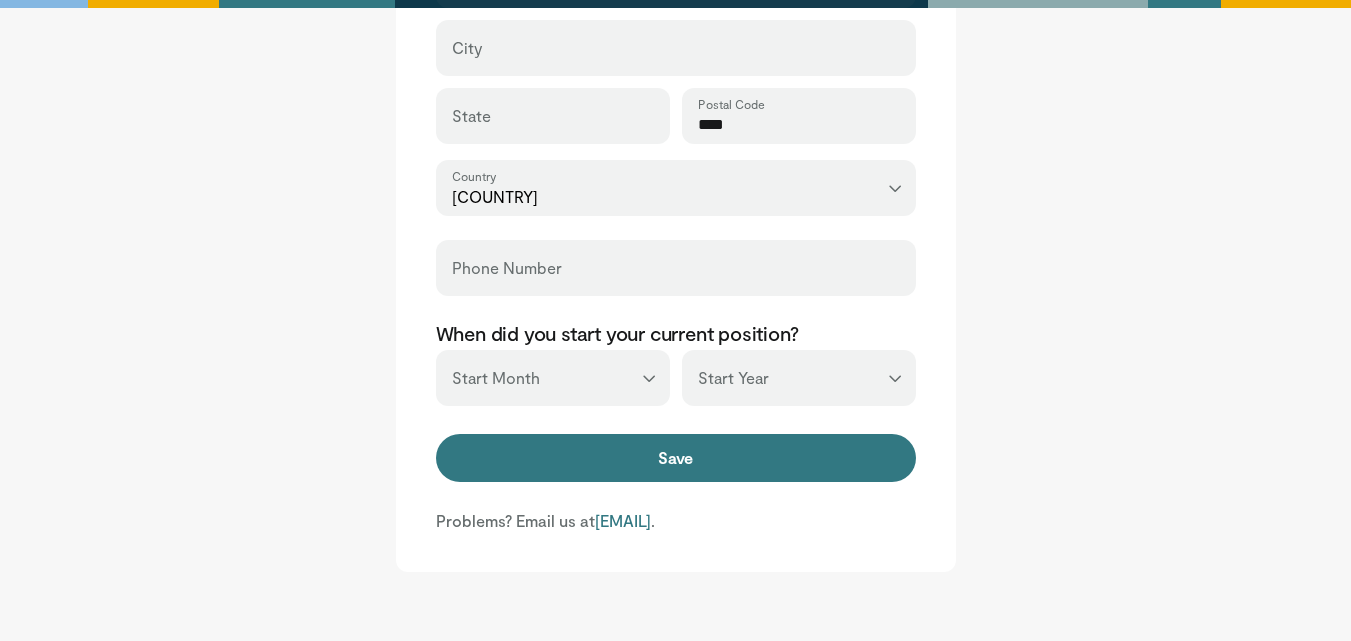 scroll, scrollTop: 800, scrollLeft: 0, axis: vertical 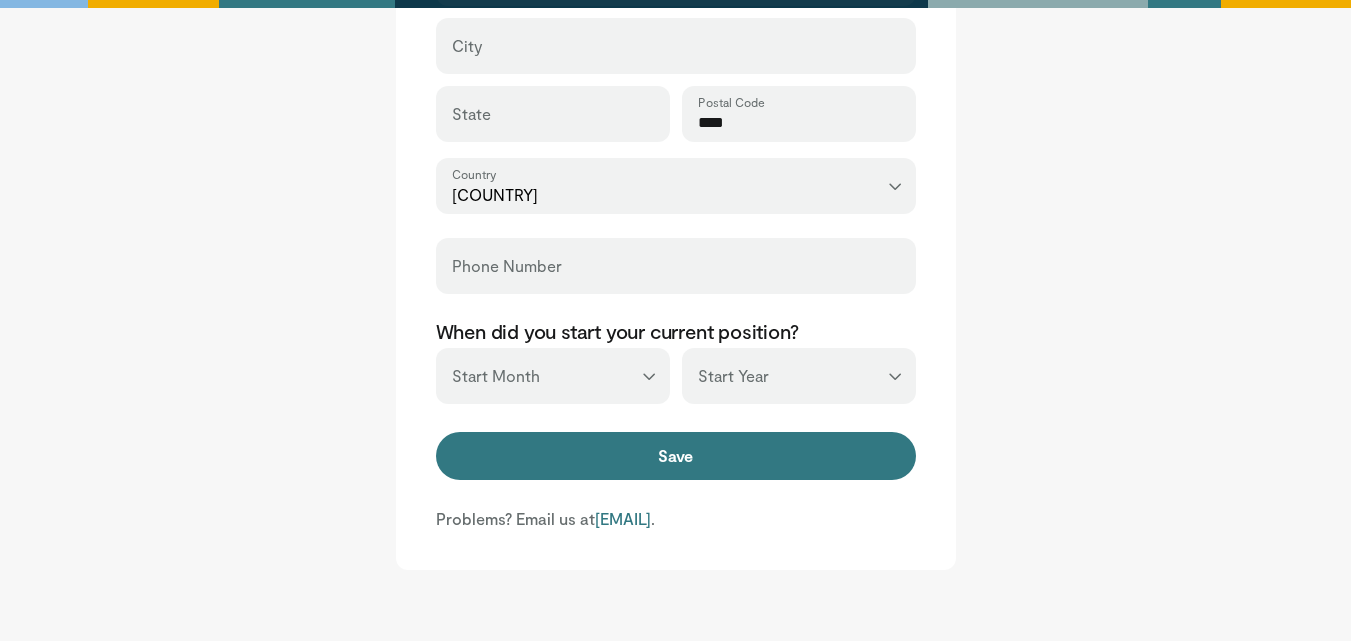 type on "**********" 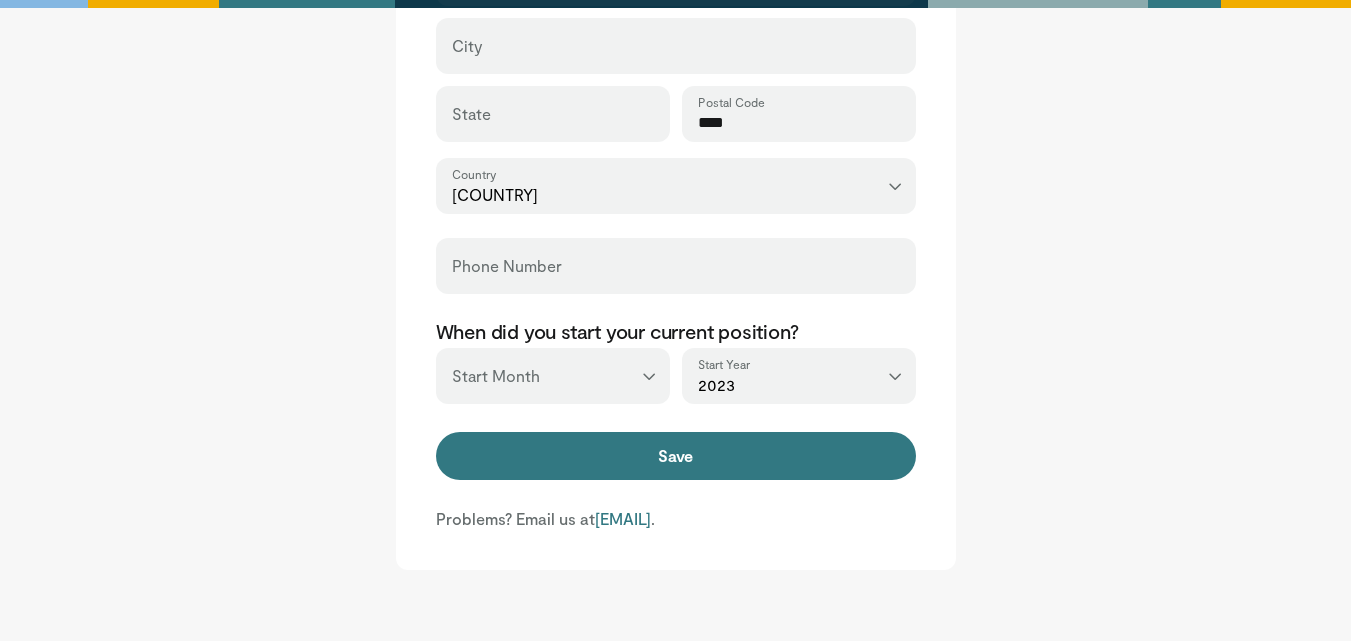 click on "***
*******
********
*****
*****
***
****
****
******
*********
*******
********
********" at bounding box center [553, 376] 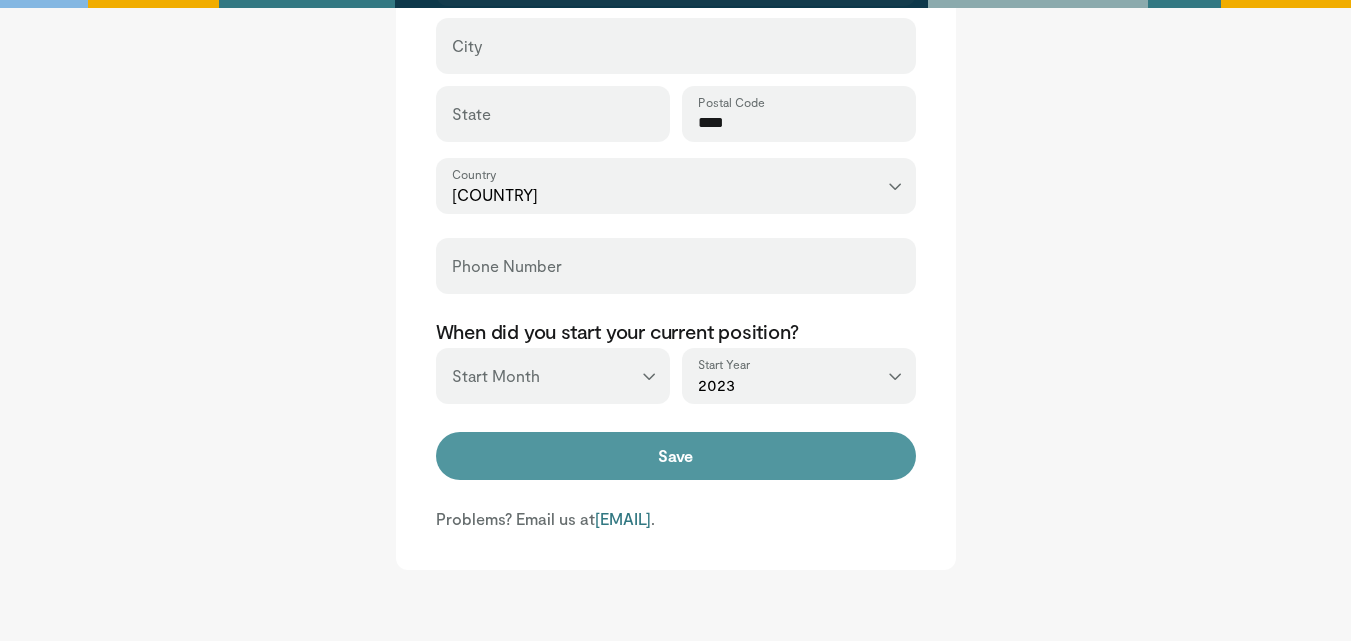 click on "Save" at bounding box center [676, 456] 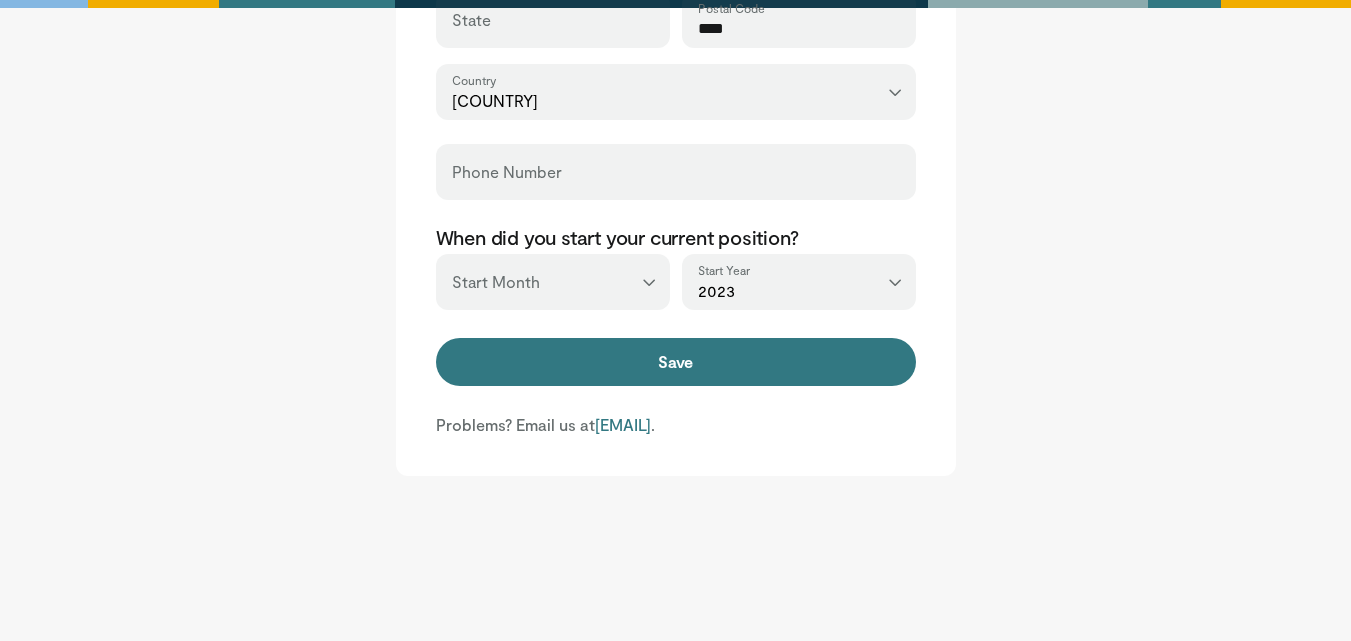 scroll, scrollTop: 900, scrollLeft: 0, axis: vertical 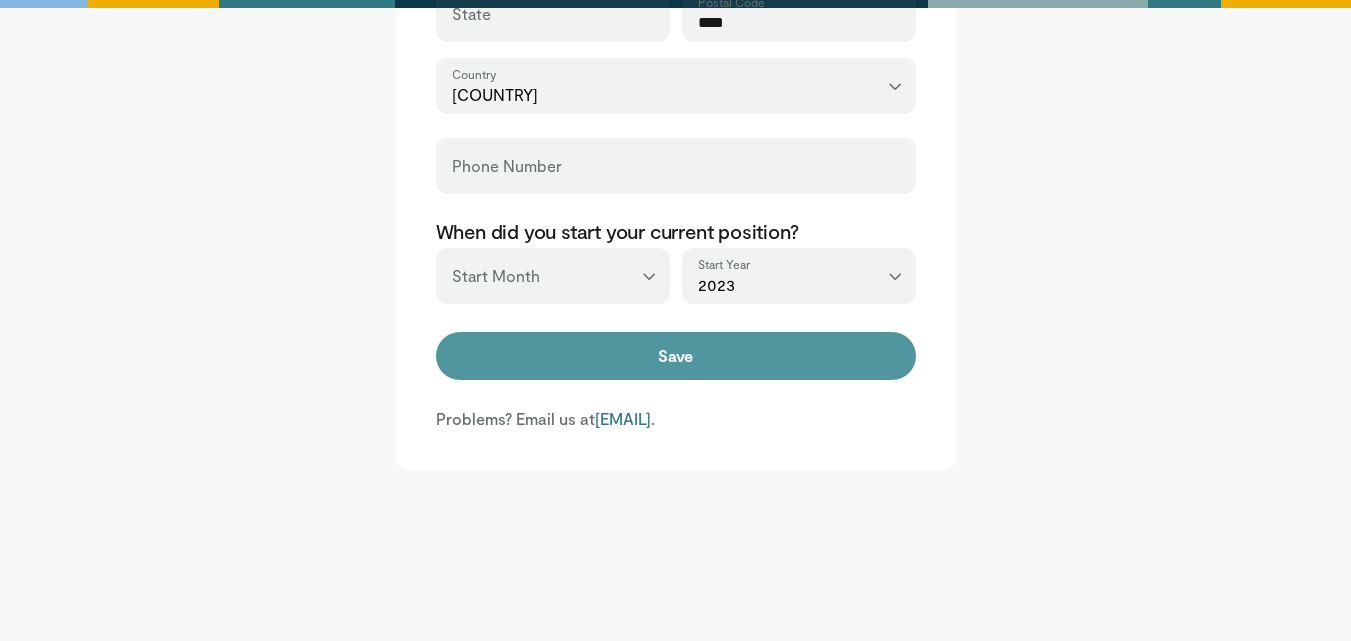 type on "****" 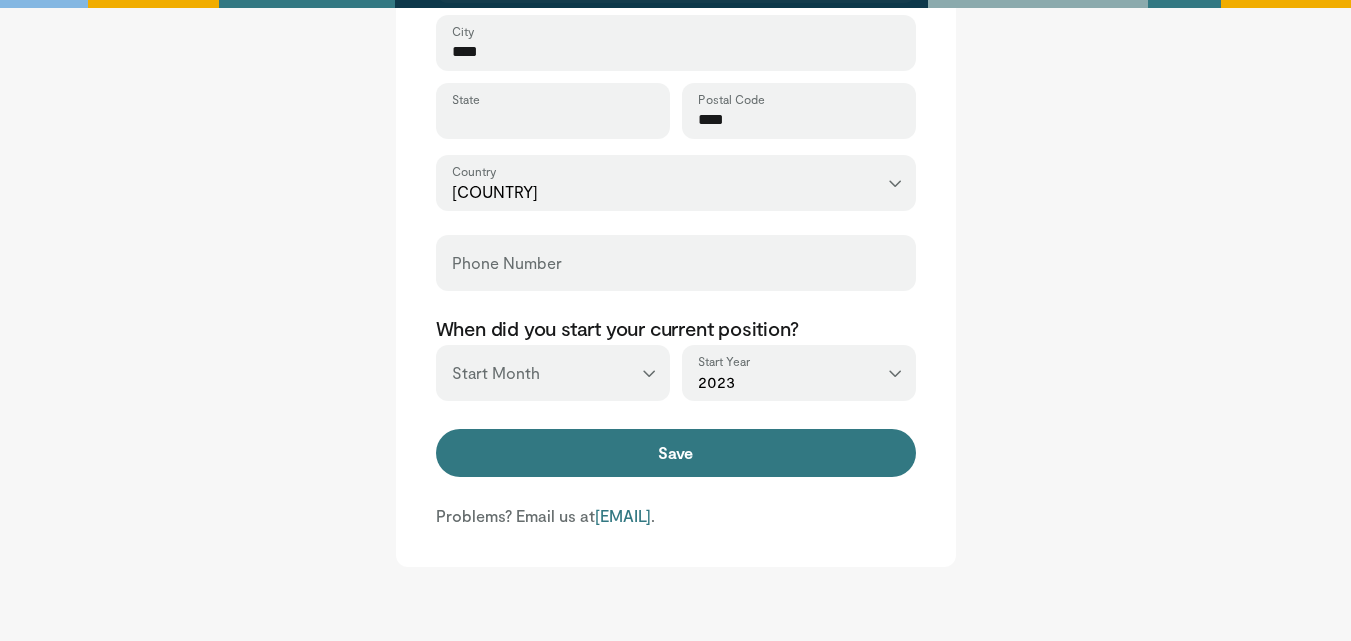 scroll, scrollTop: 500, scrollLeft: 0, axis: vertical 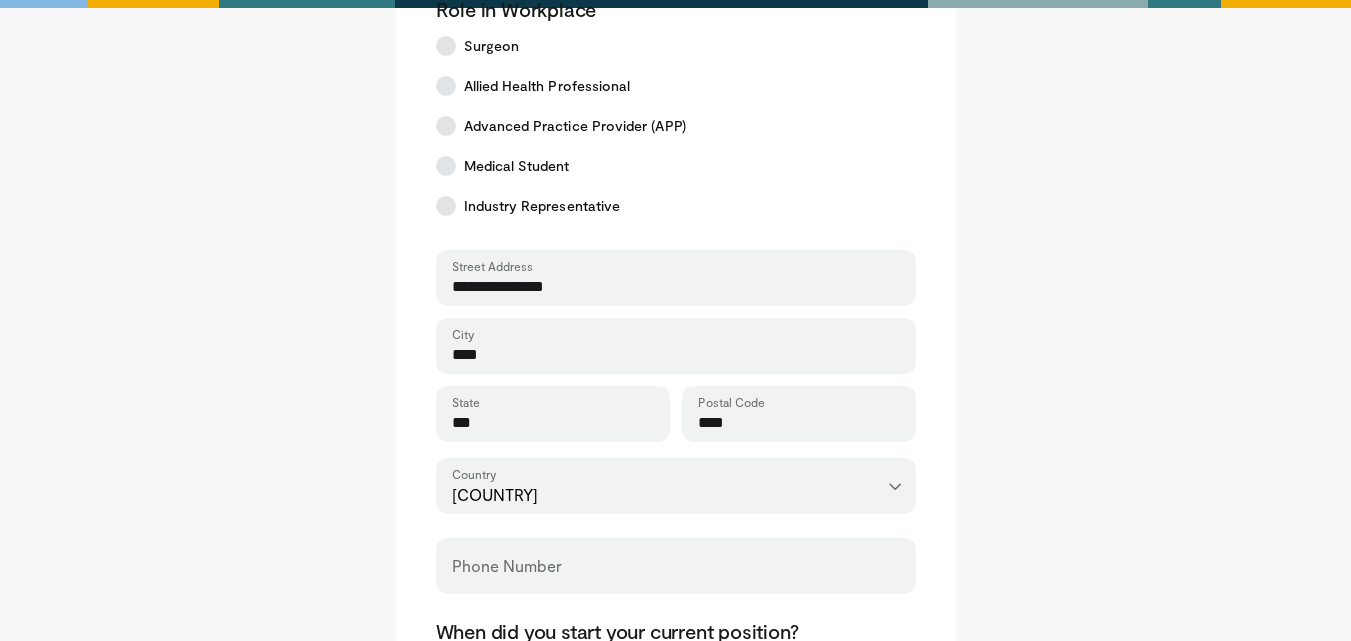 drag, startPoint x: 503, startPoint y: 423, endPoint x: 441, endPoint y: 423, distance: 62 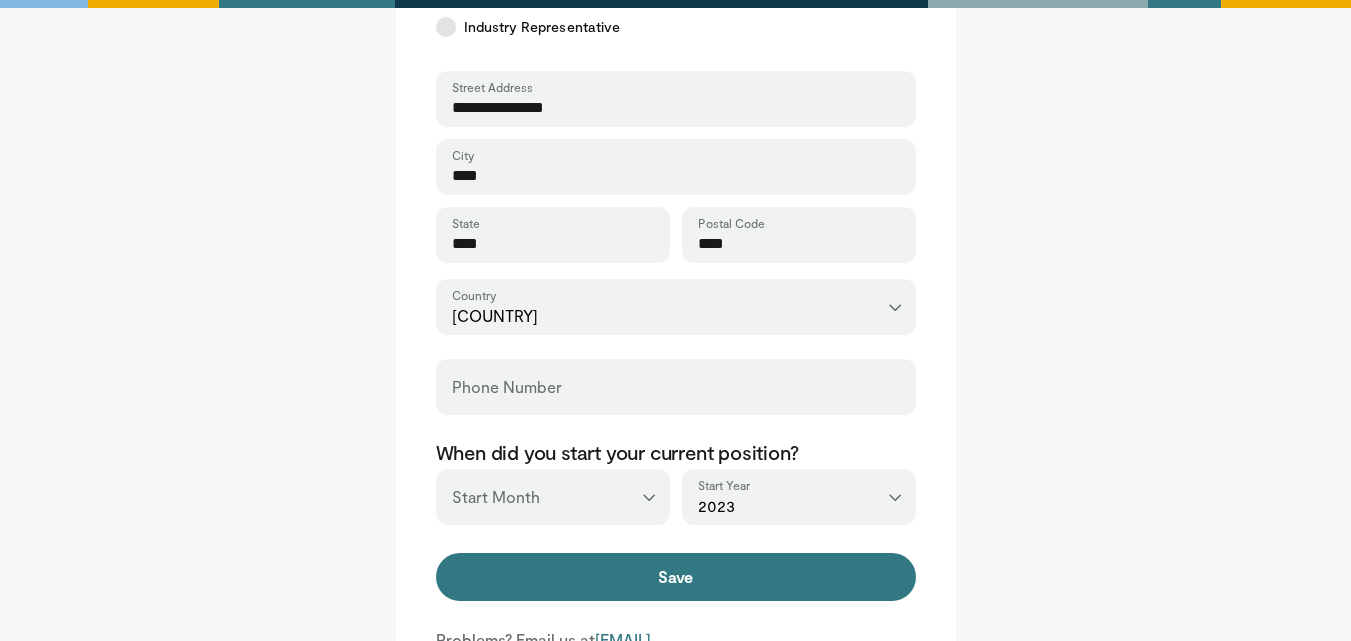 scroll, scrollTop: 700, scrollLeft: 0, axis: vertical 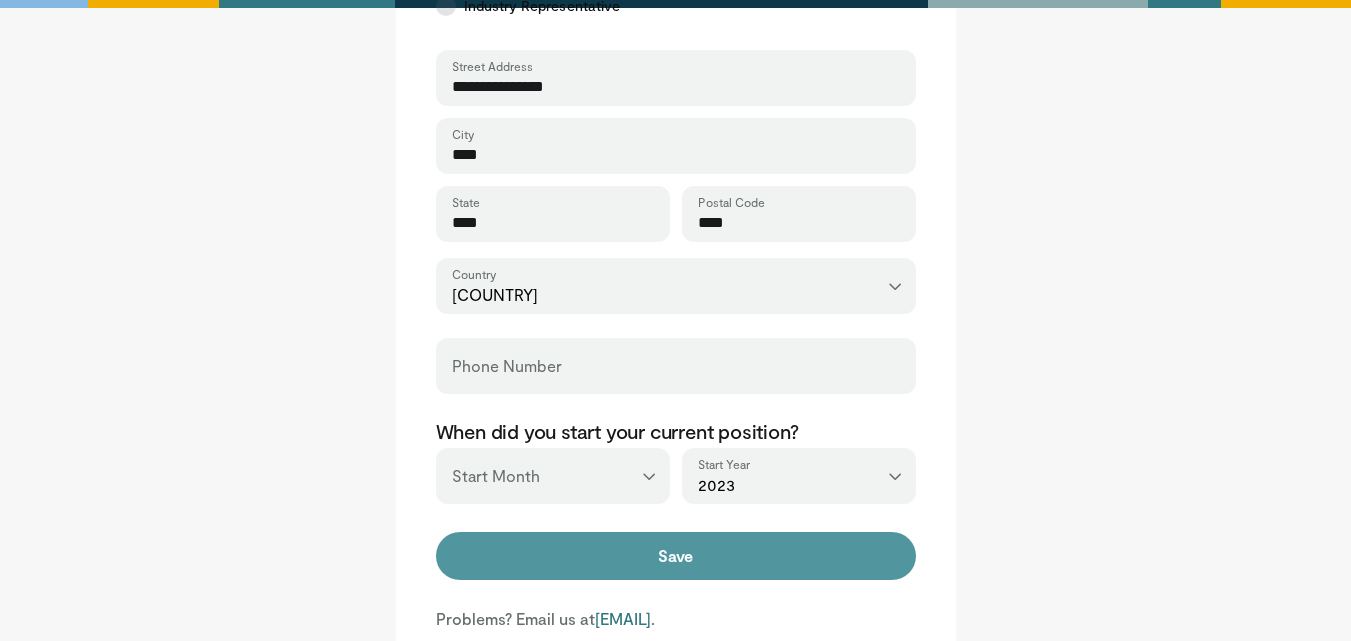 type on "****" 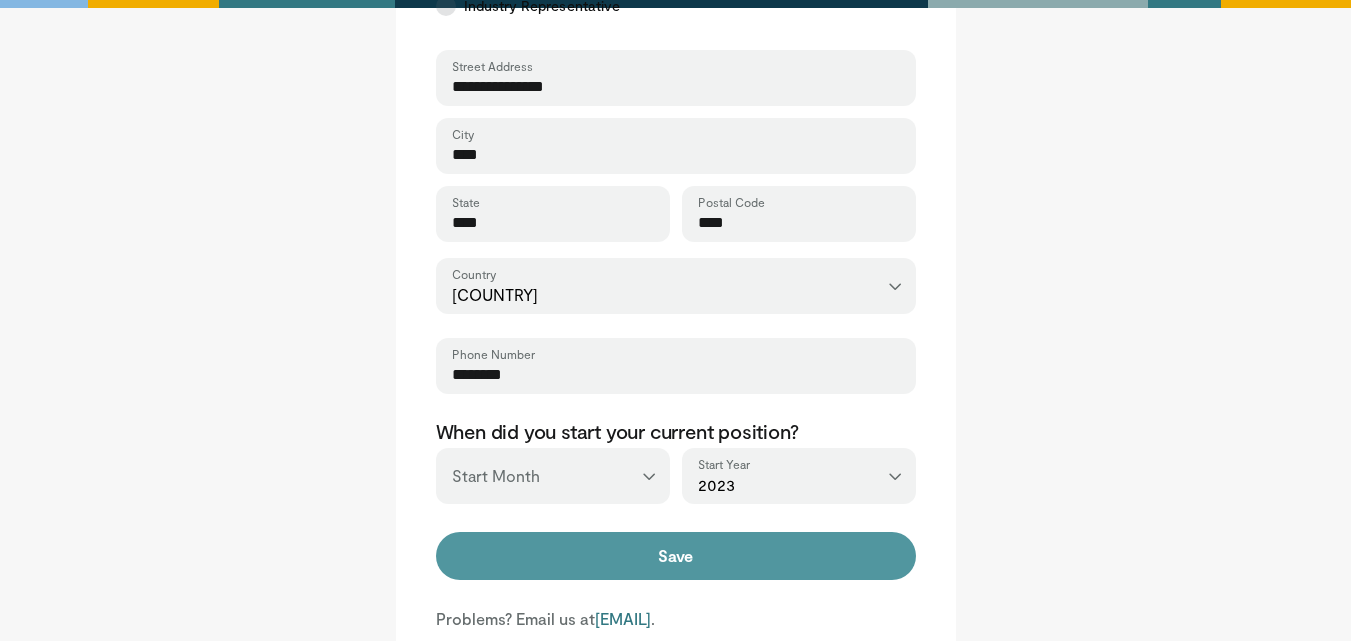 type on "********" 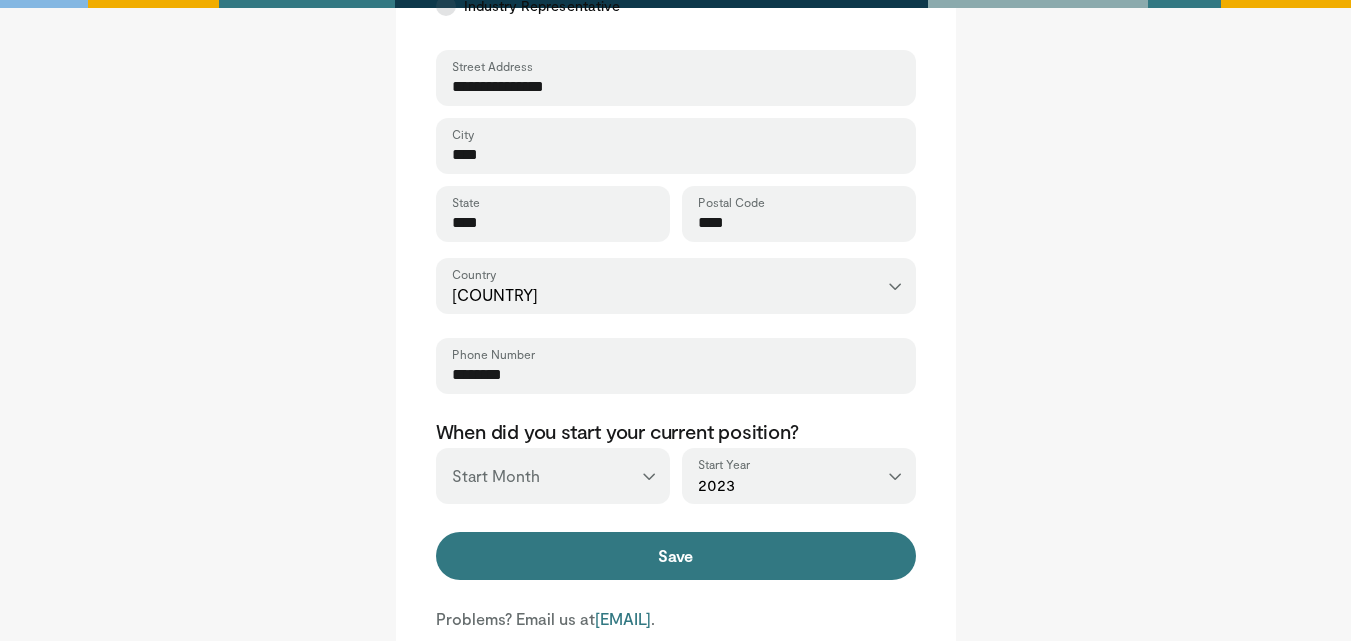 click on "***
*******
********
*****
*****
***
****
****
******
*********
*******
********
********" at bounding box center (553, 476) 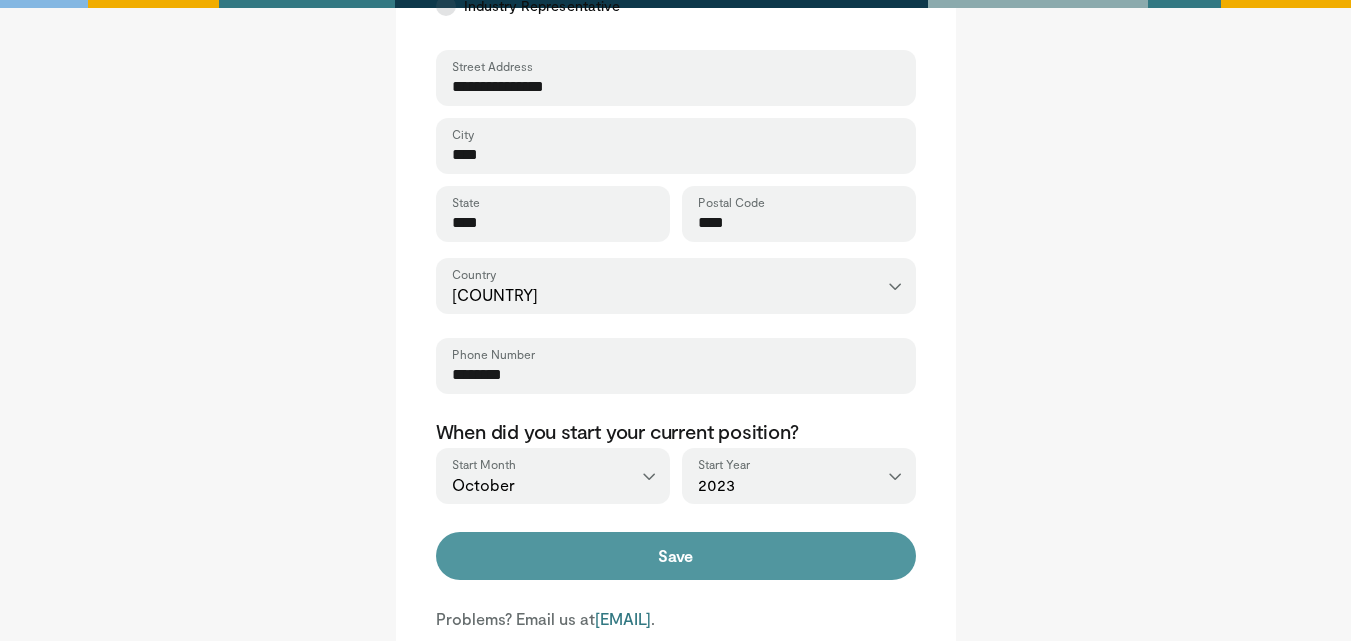 click on "Save" at bounding box center (676, 556) 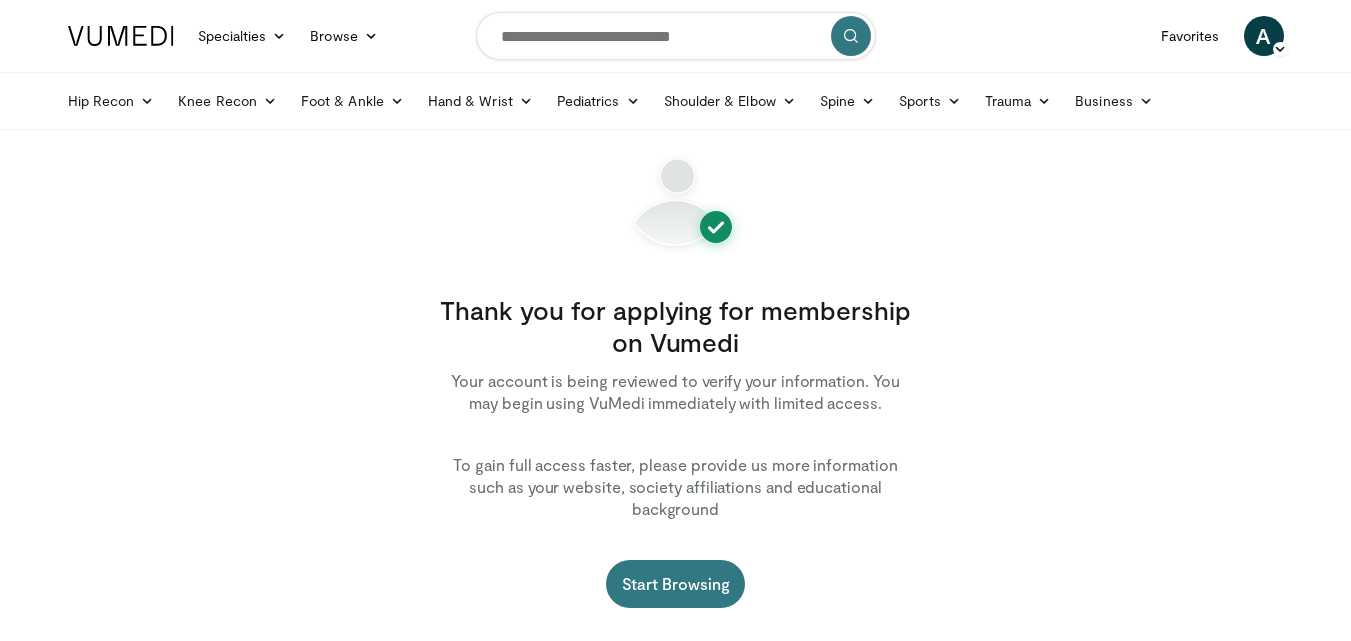 scroll, scrollTop: 0, scrollLeft: 0, axis: both 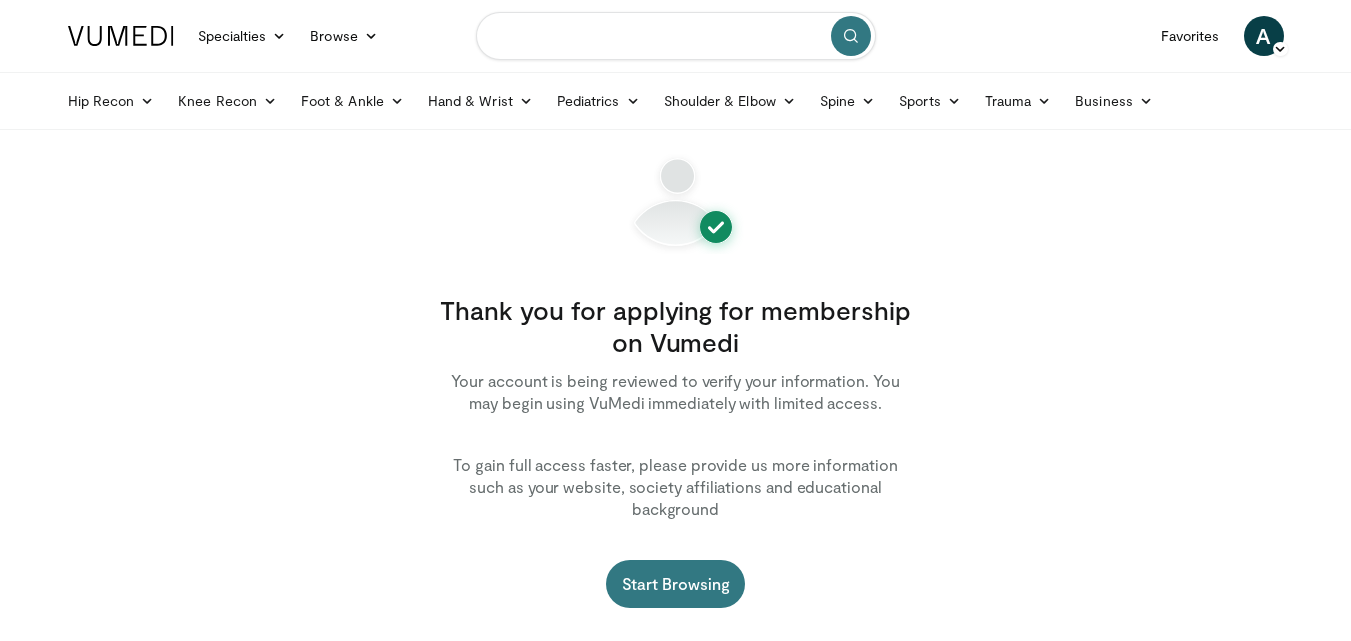 click at bounding box center [676, 36] 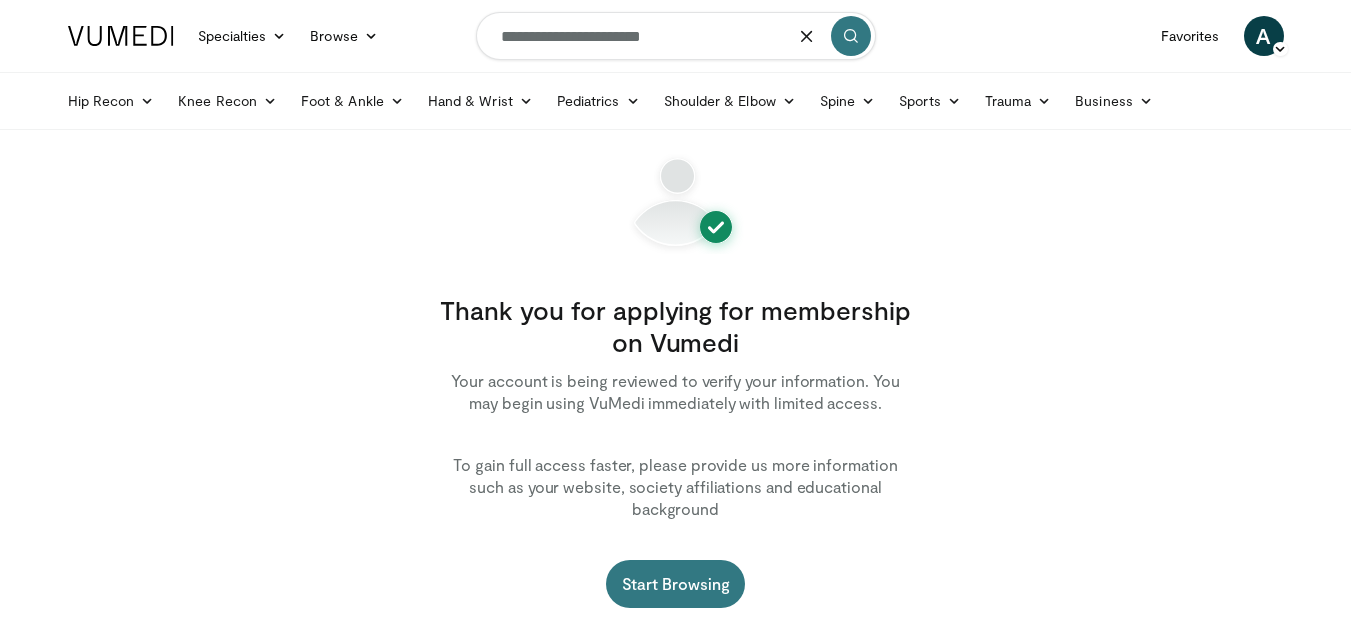 type on "**********" 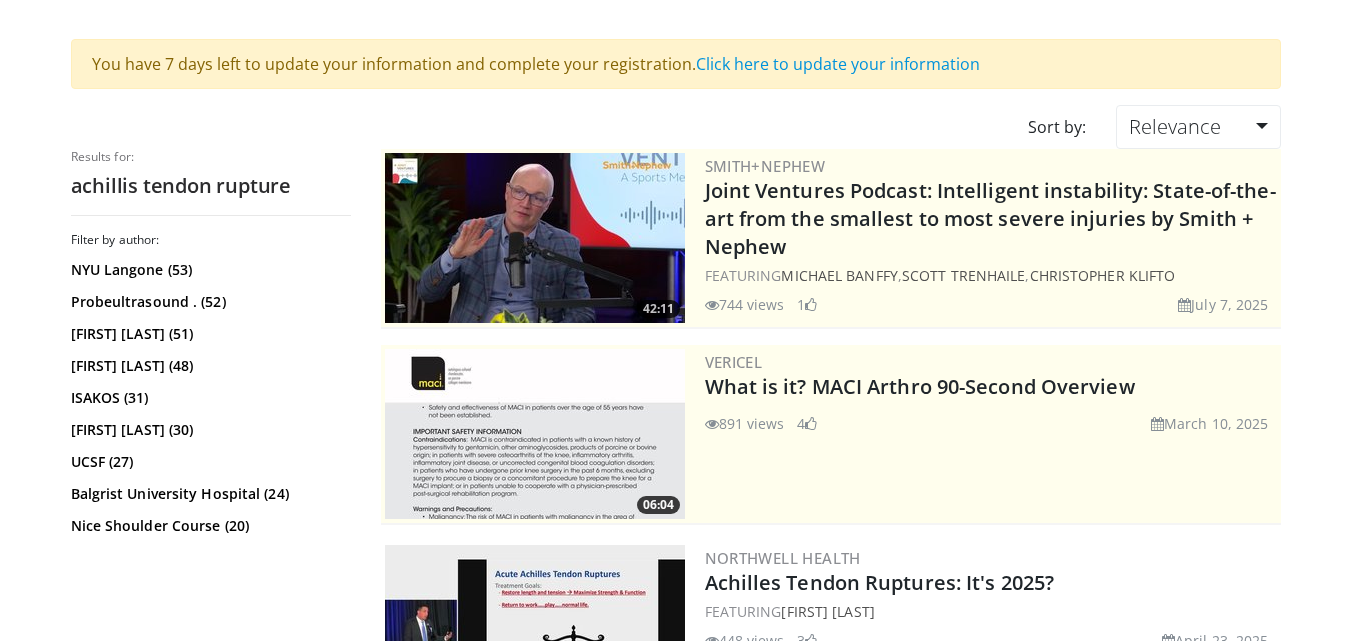 scroll, scrollTop: 0, scrollLeft: 0, axis: both 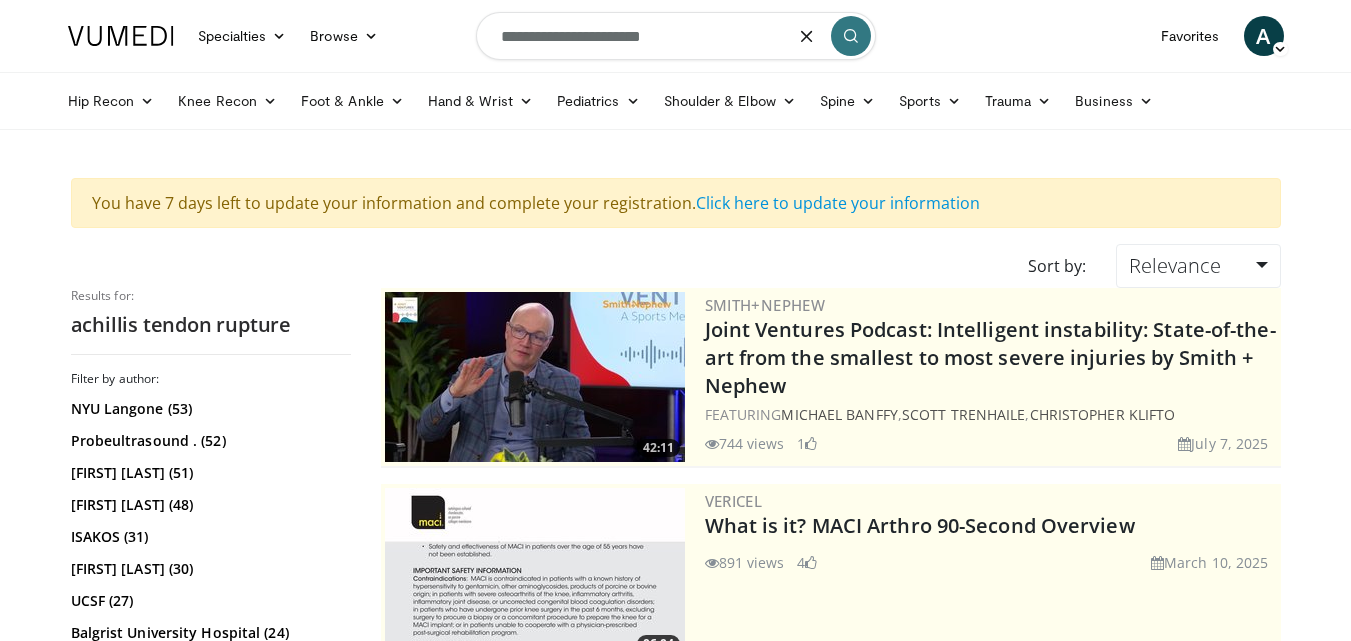 click on "**********" at bounding box center (676, 36) 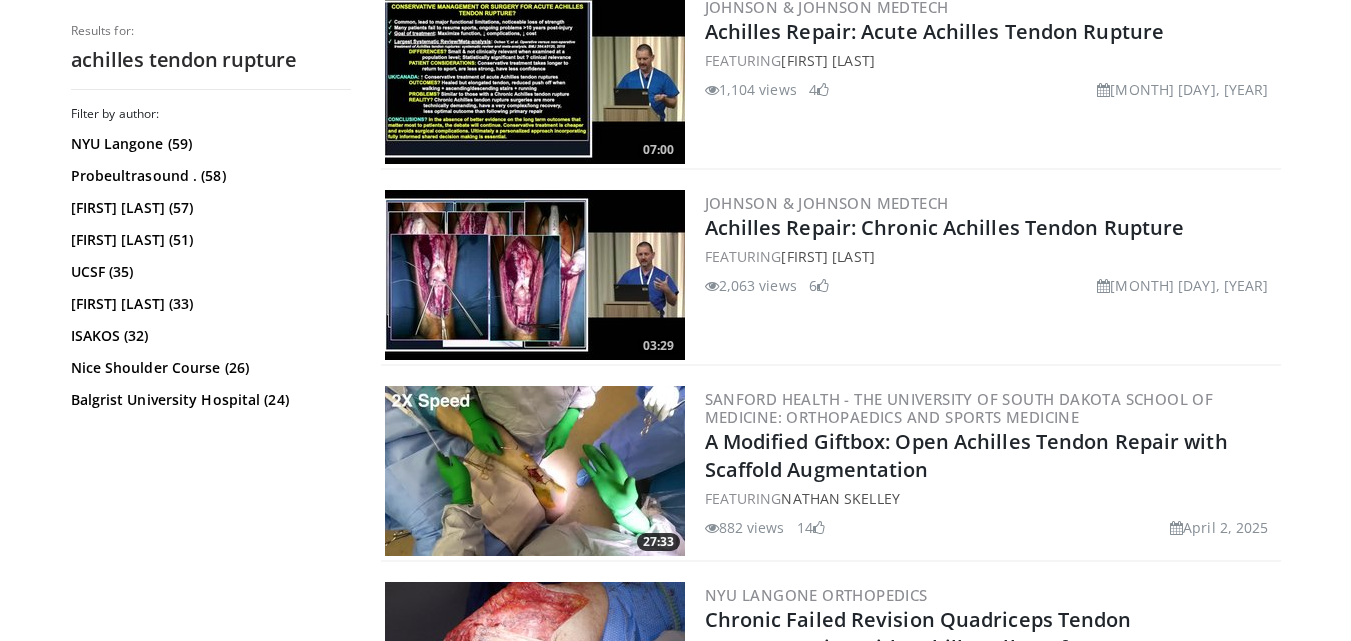 scroll, scrollTop: 2600, scrollLeft: 0, axis: vertical 